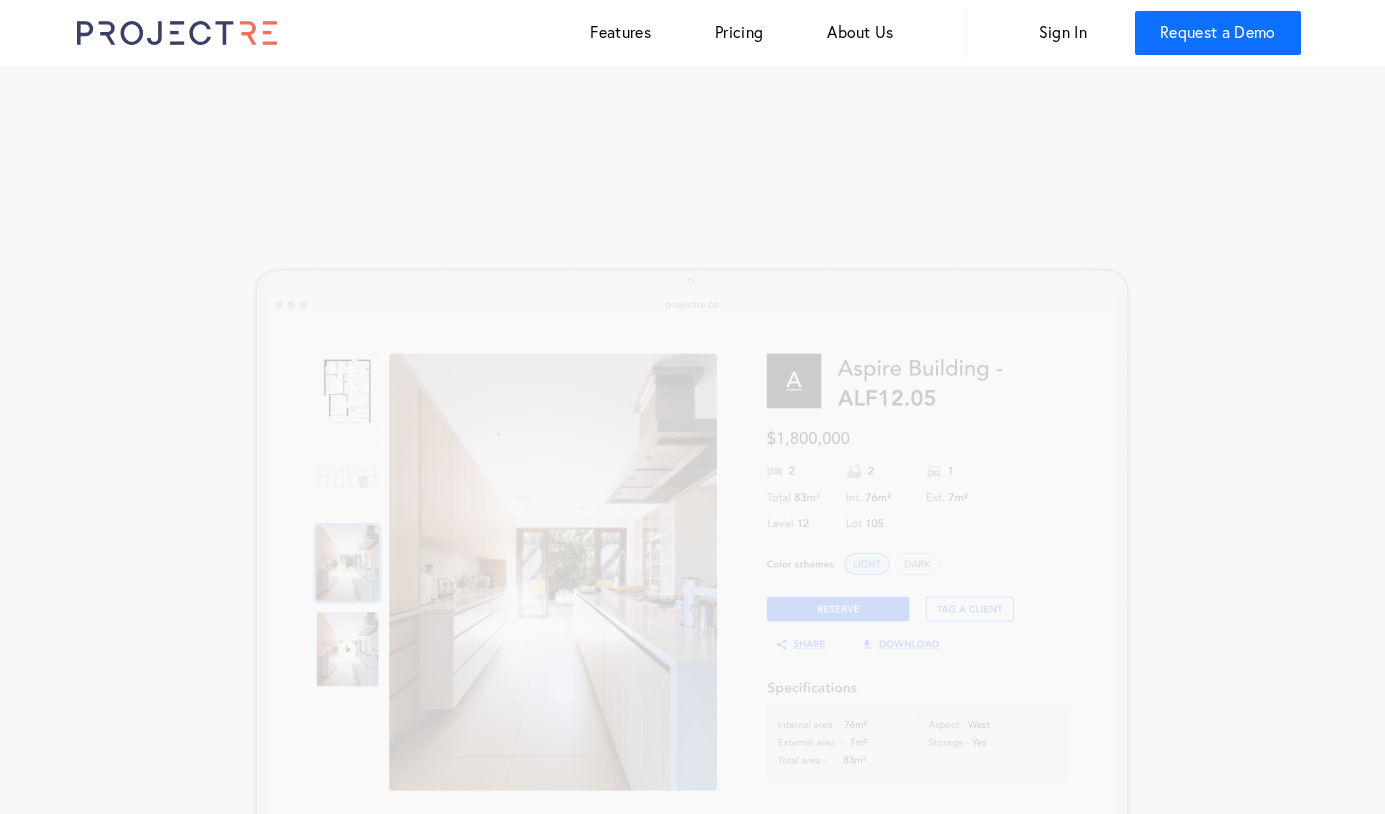 scroll, scrollTop: 0, scrollLeft: 0, axis: both 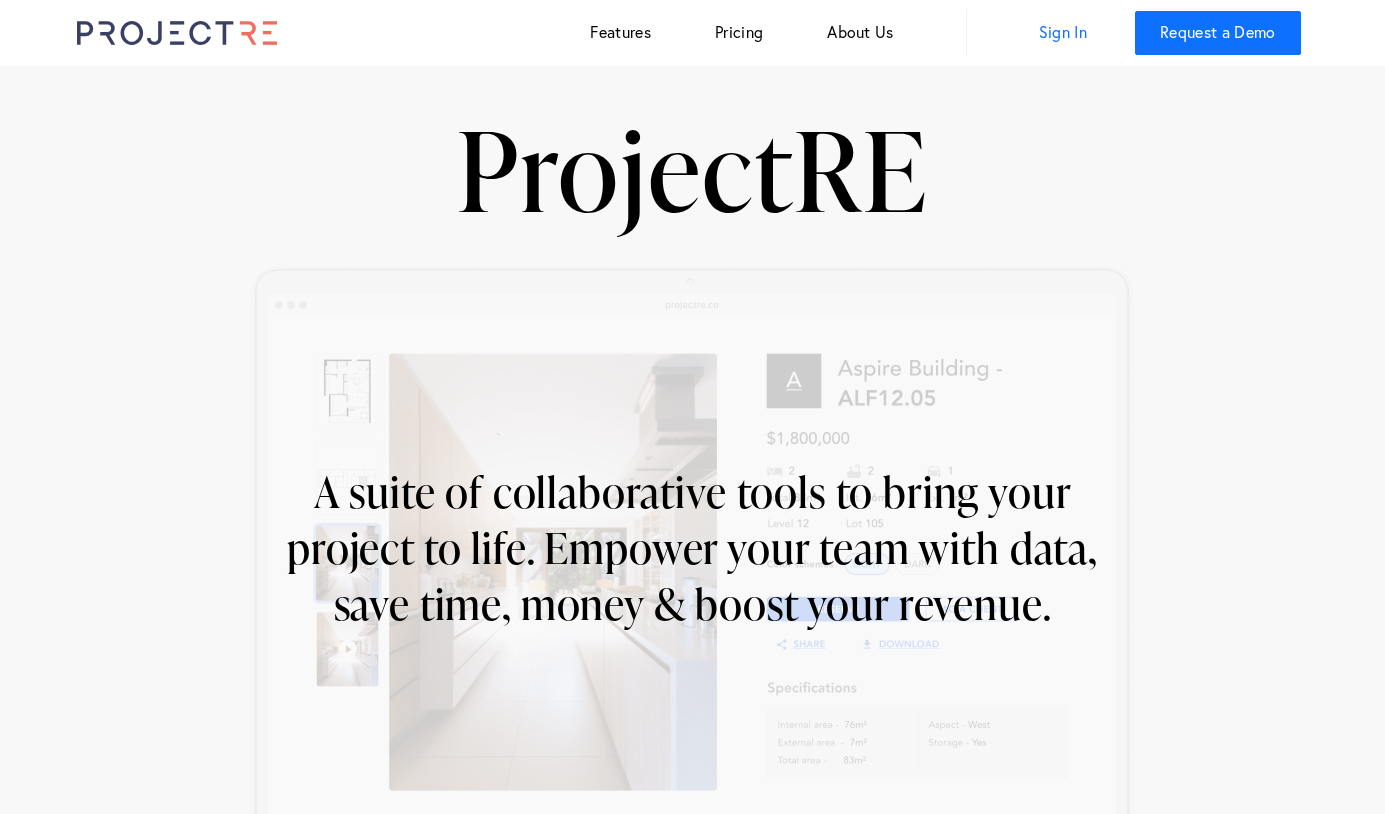 click on "Sign In" at bounding box center (1063, 33) 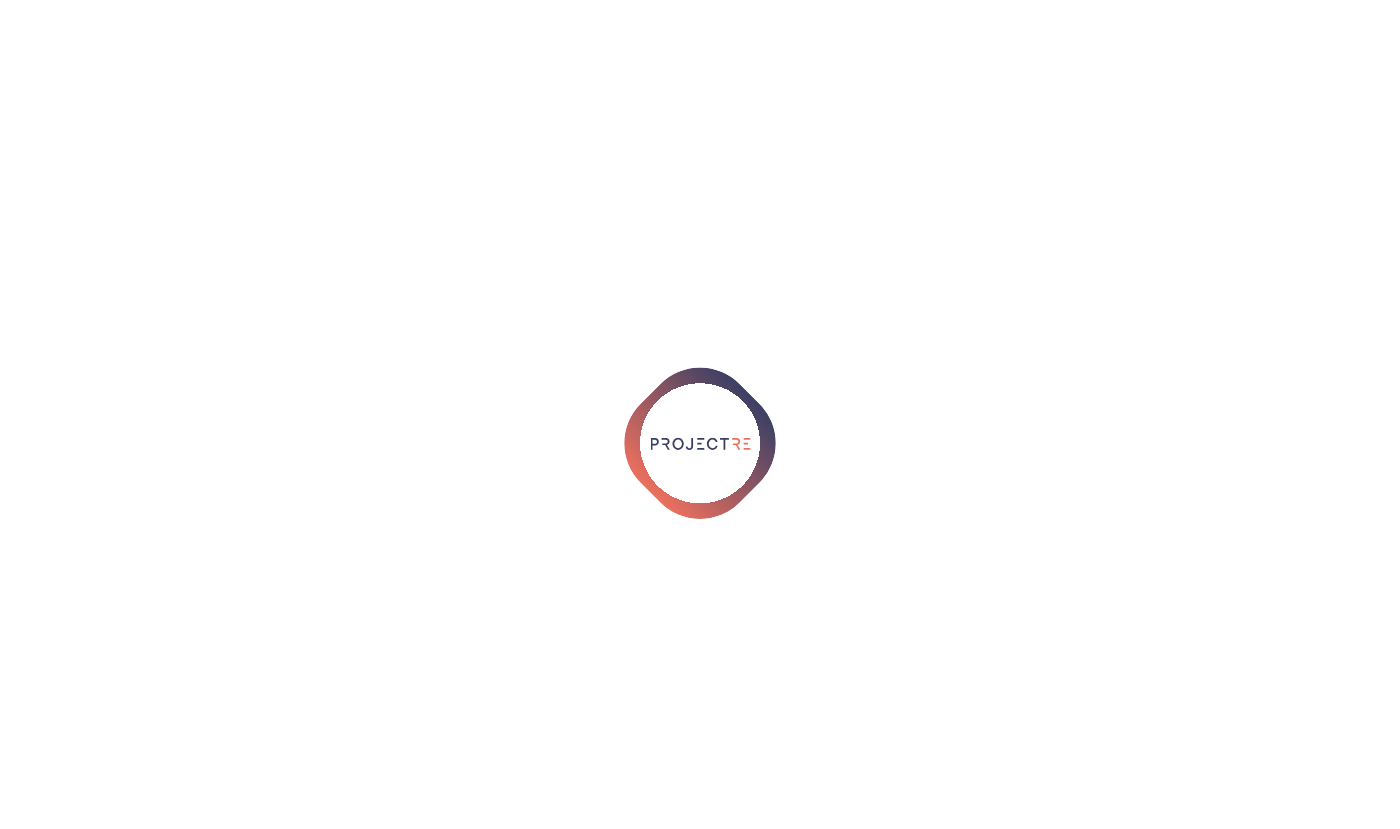 scroll, scrollTop: 0, scrollLeft: 0, axis: both 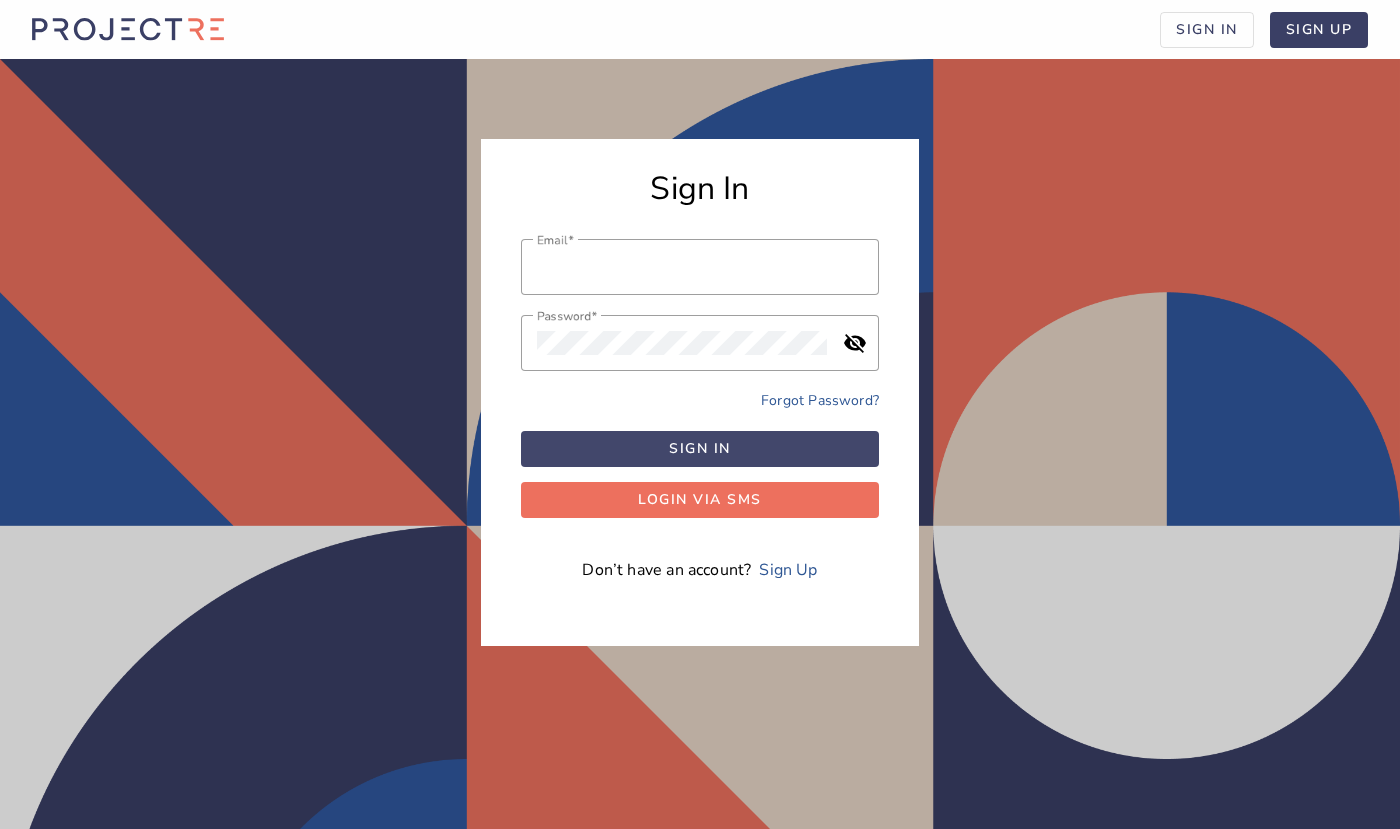 type on "[EMAIL]" 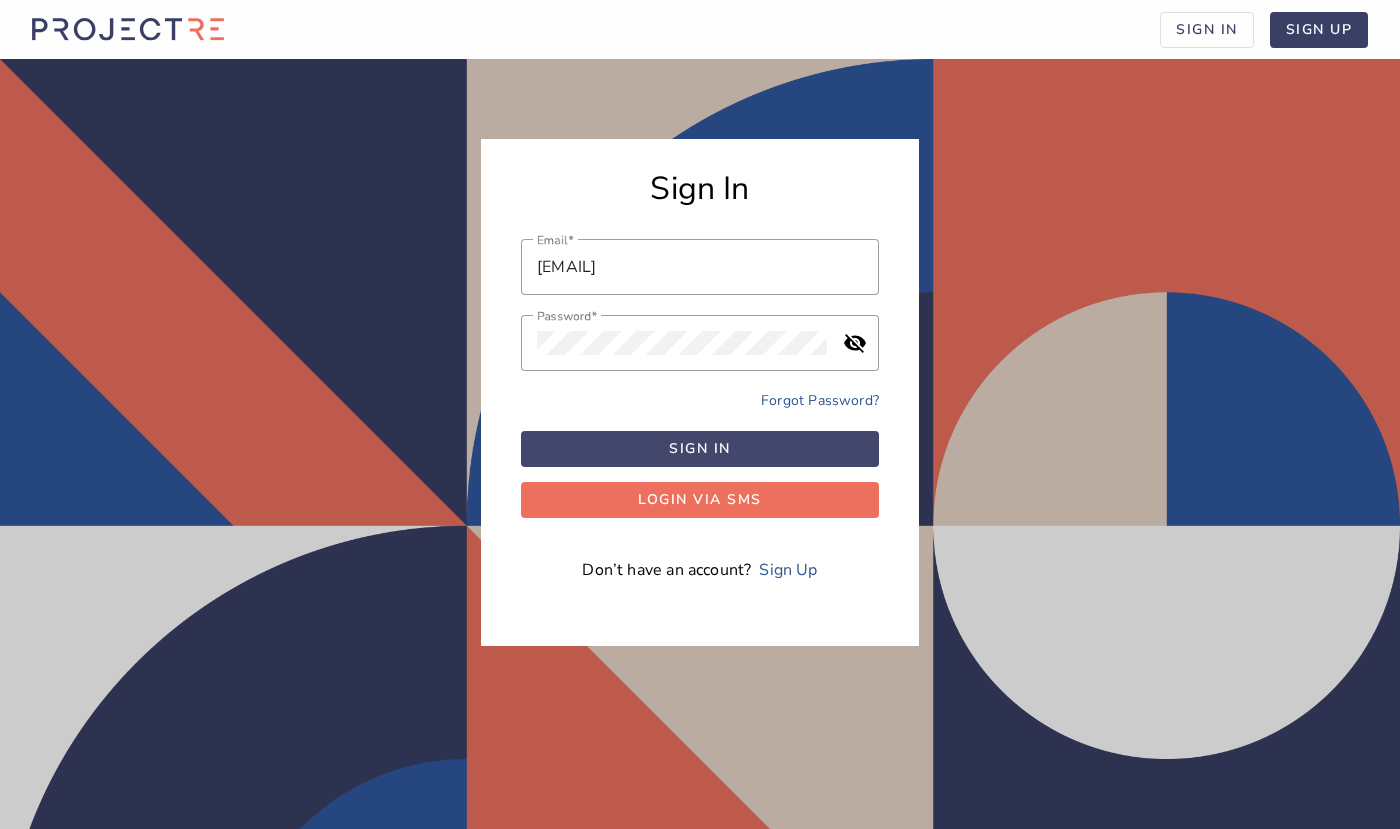 click at bounding box center (700, 449) 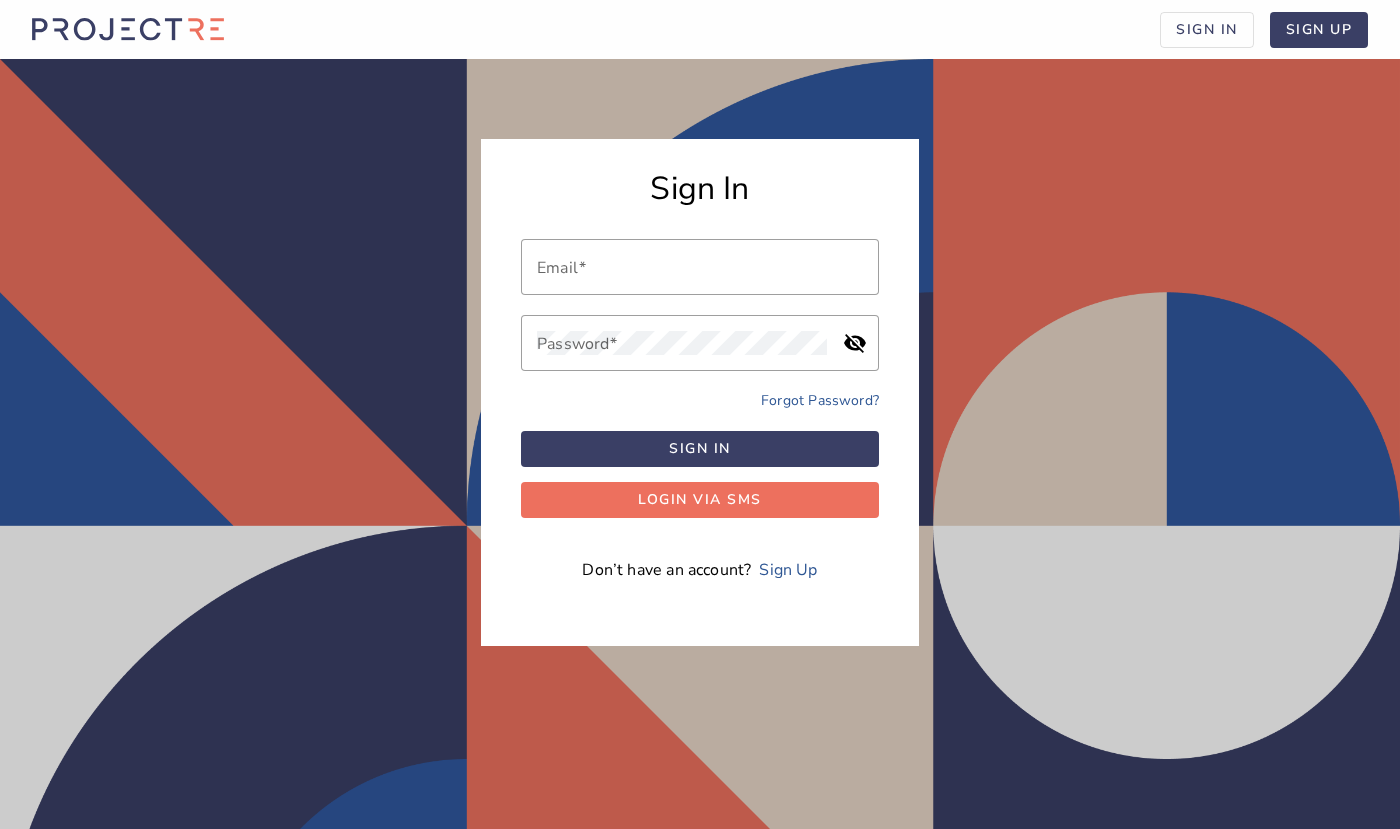 scroll, scrollTop: 0, scrollLeft: 0, axis: both 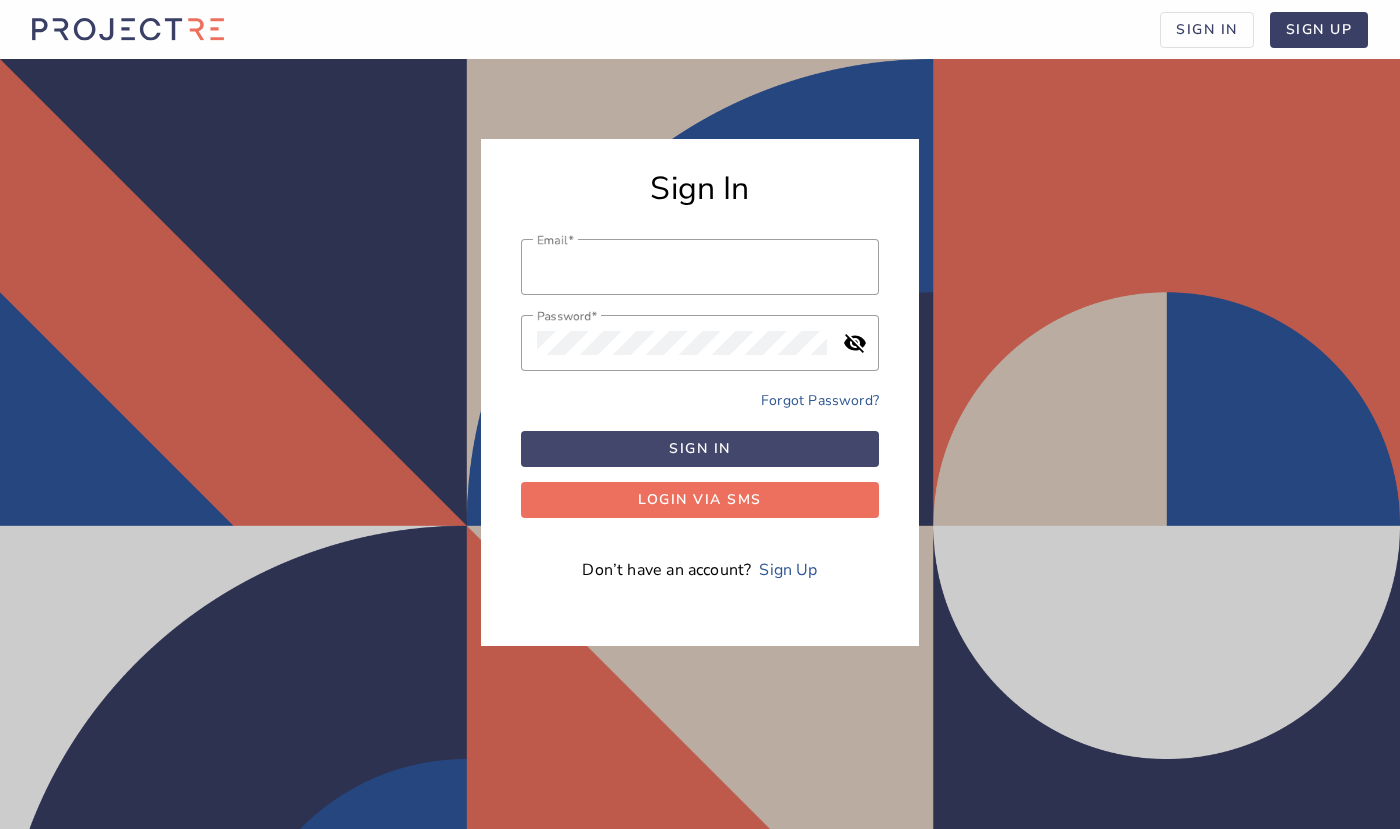 type on "[EMAIL]" 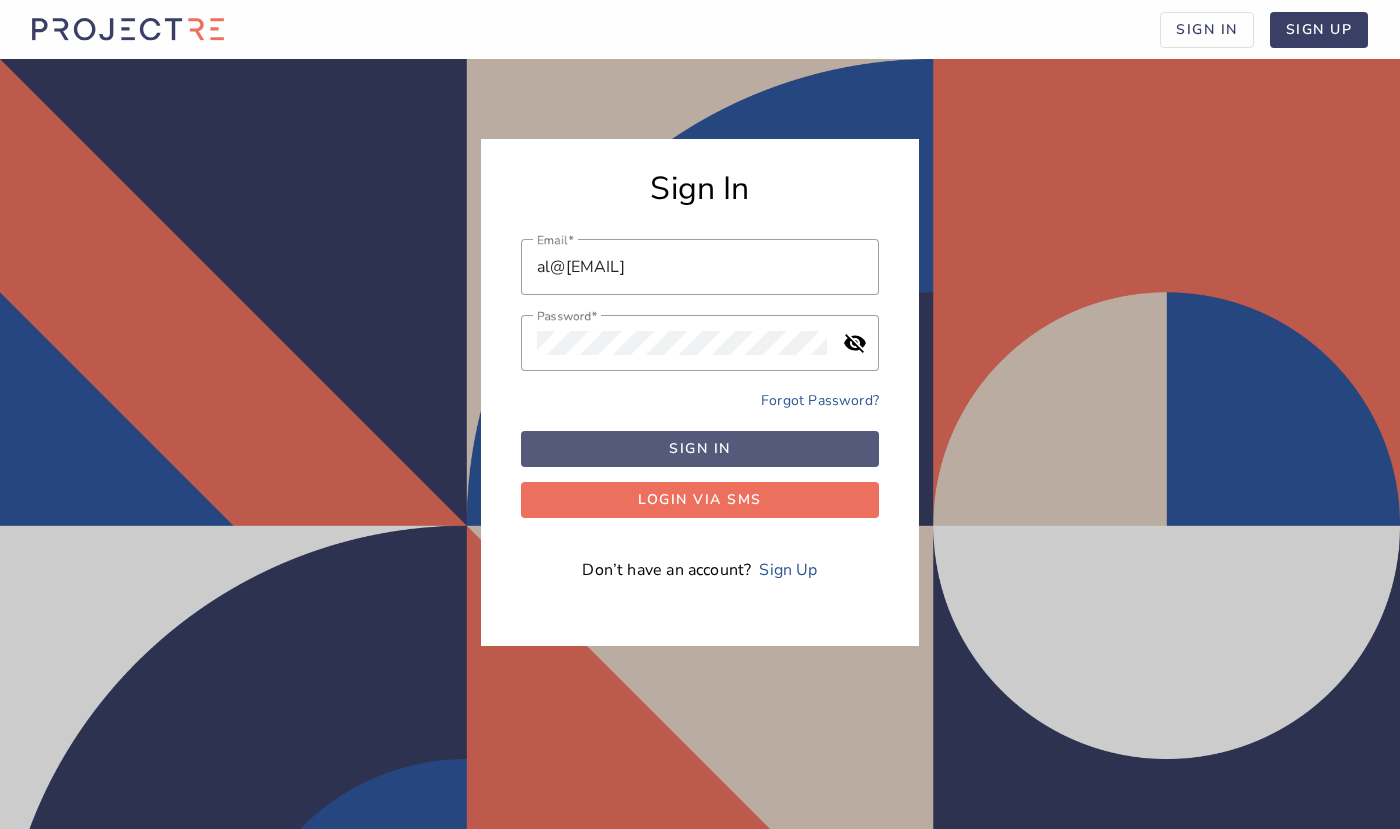 click at bounding box center (700, 449) 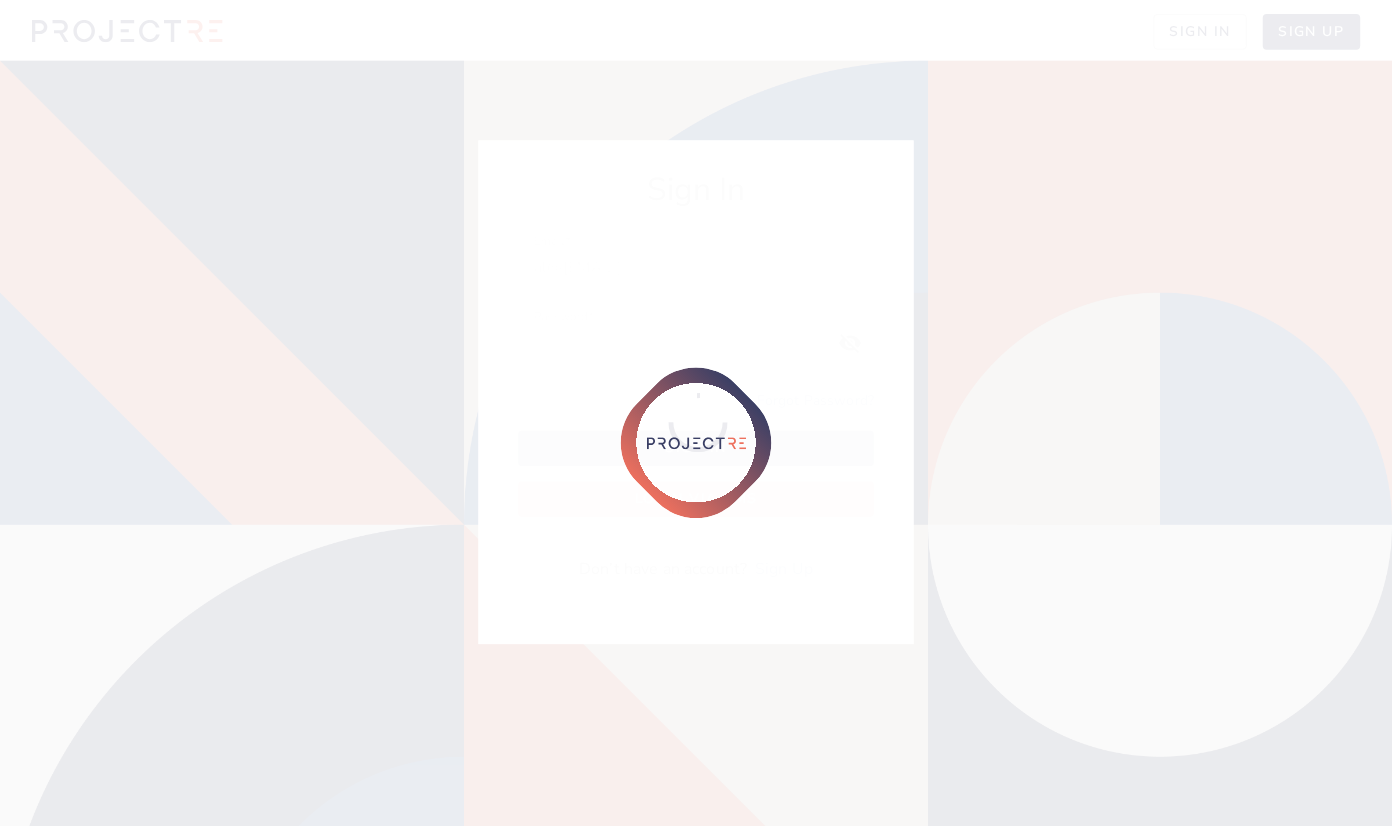 scroll, scrollTop: 0, scrollLeft: 0, axis: both 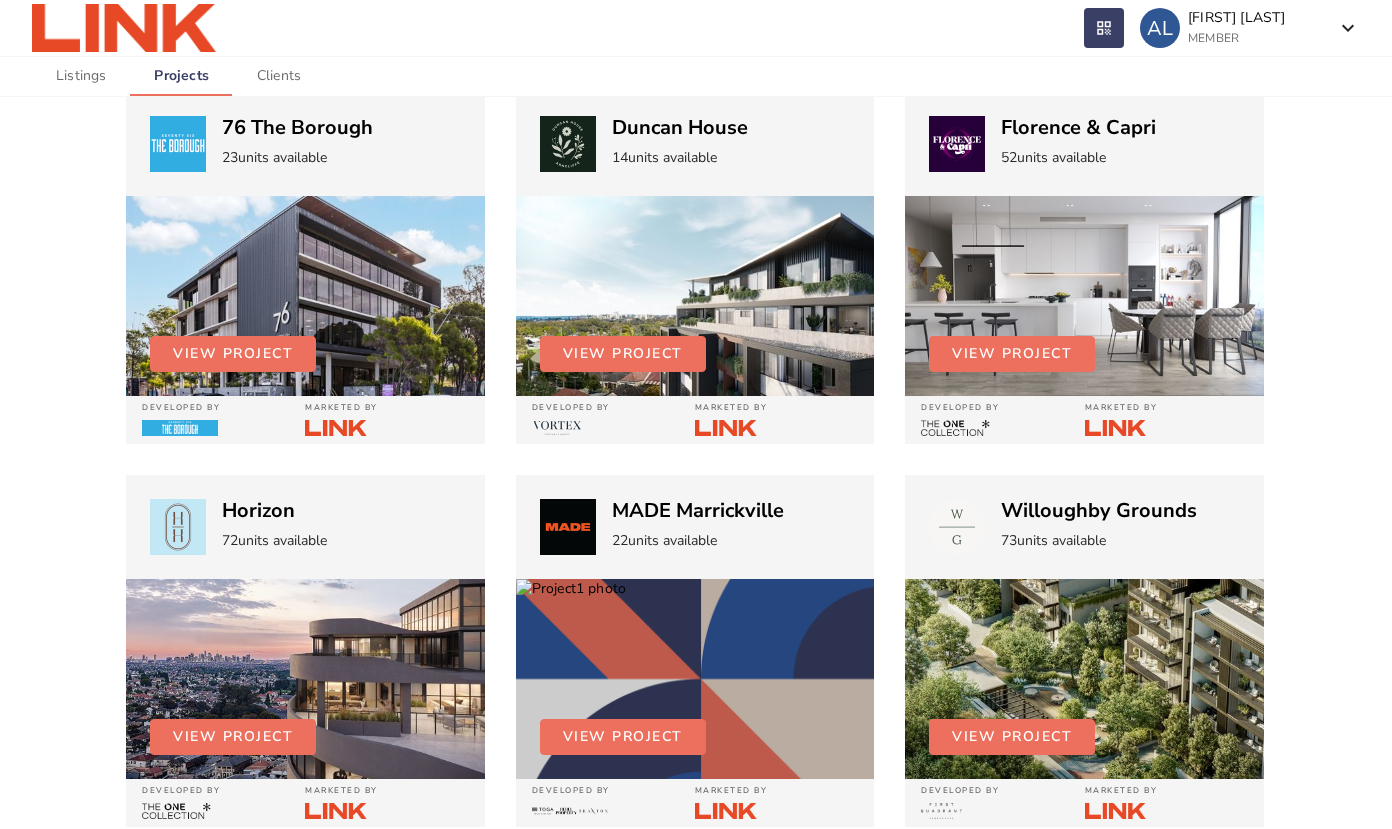 click at bounding box center [305, 296] 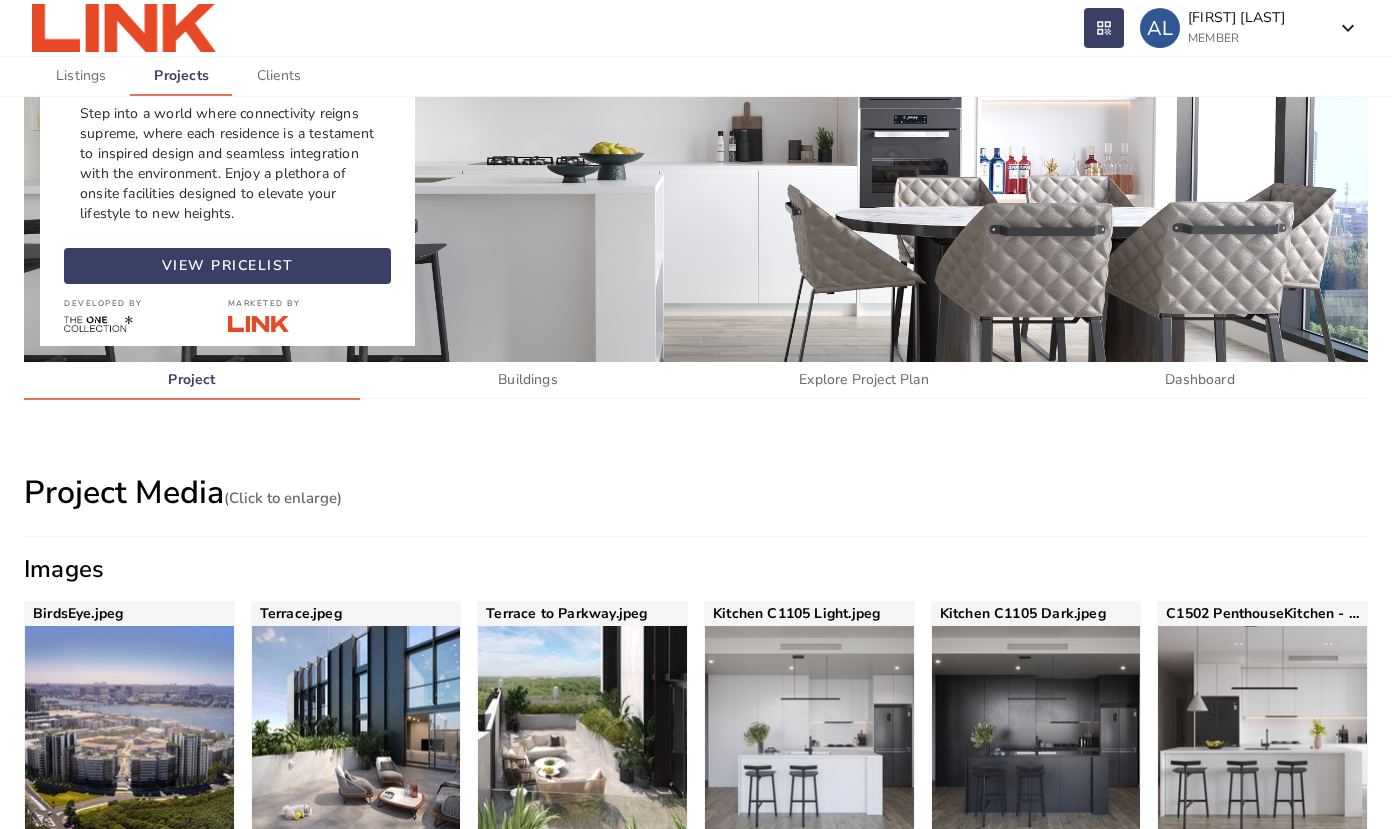 scroll, scrollTop: 300, scrollLeft: 0, axis: vertical 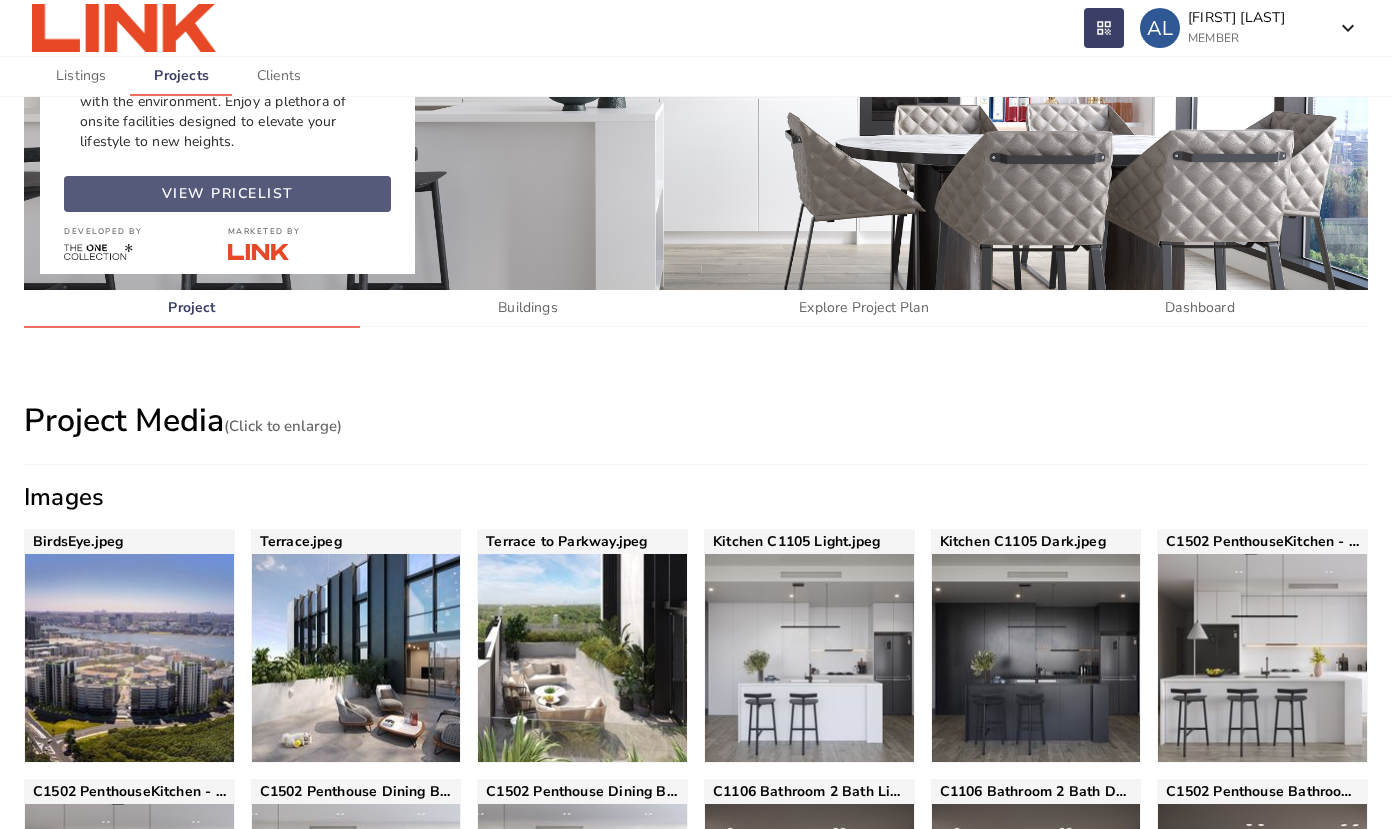 click at bounding box center [227, 194] 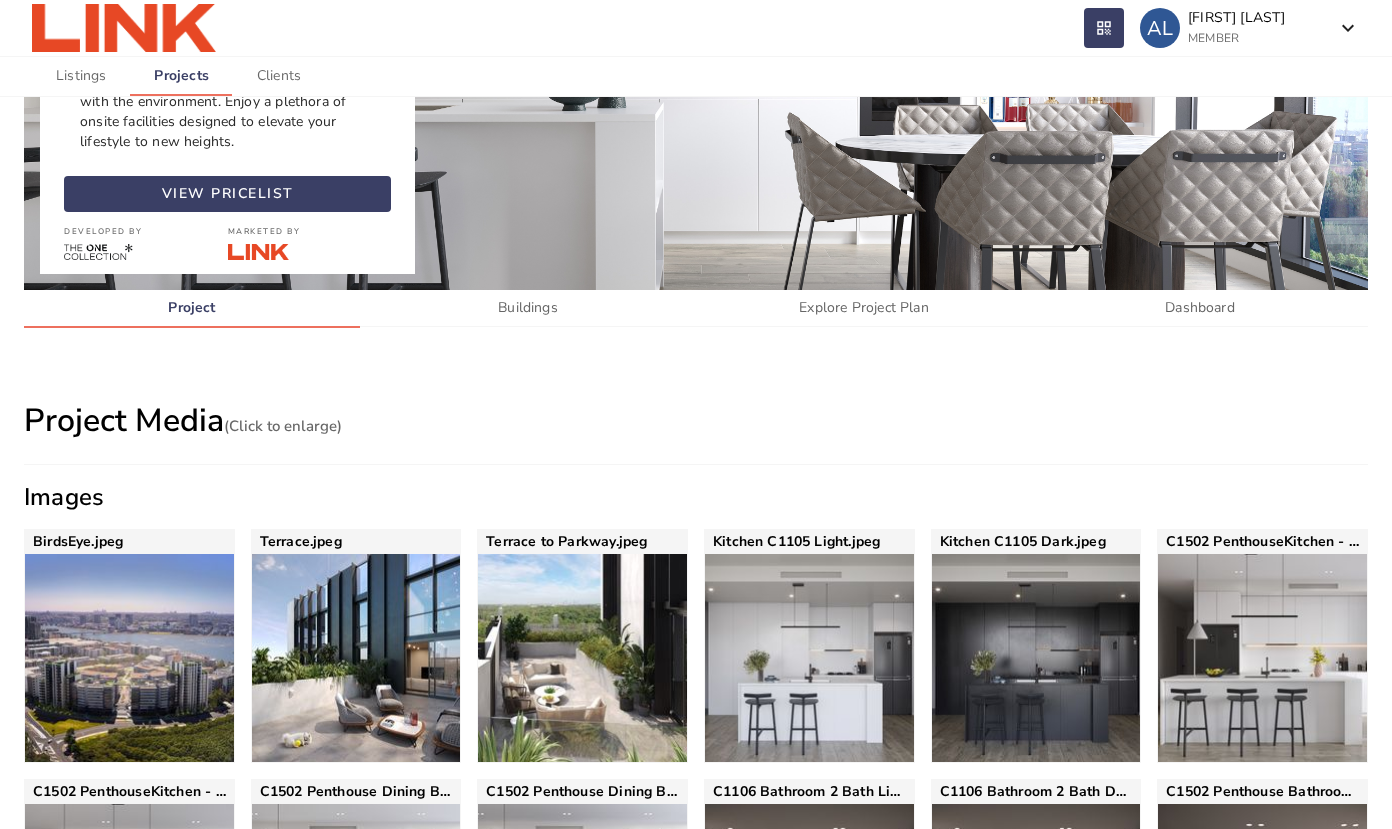 scroll, scrollTop: 0, scrollLeft: 0, axis: both 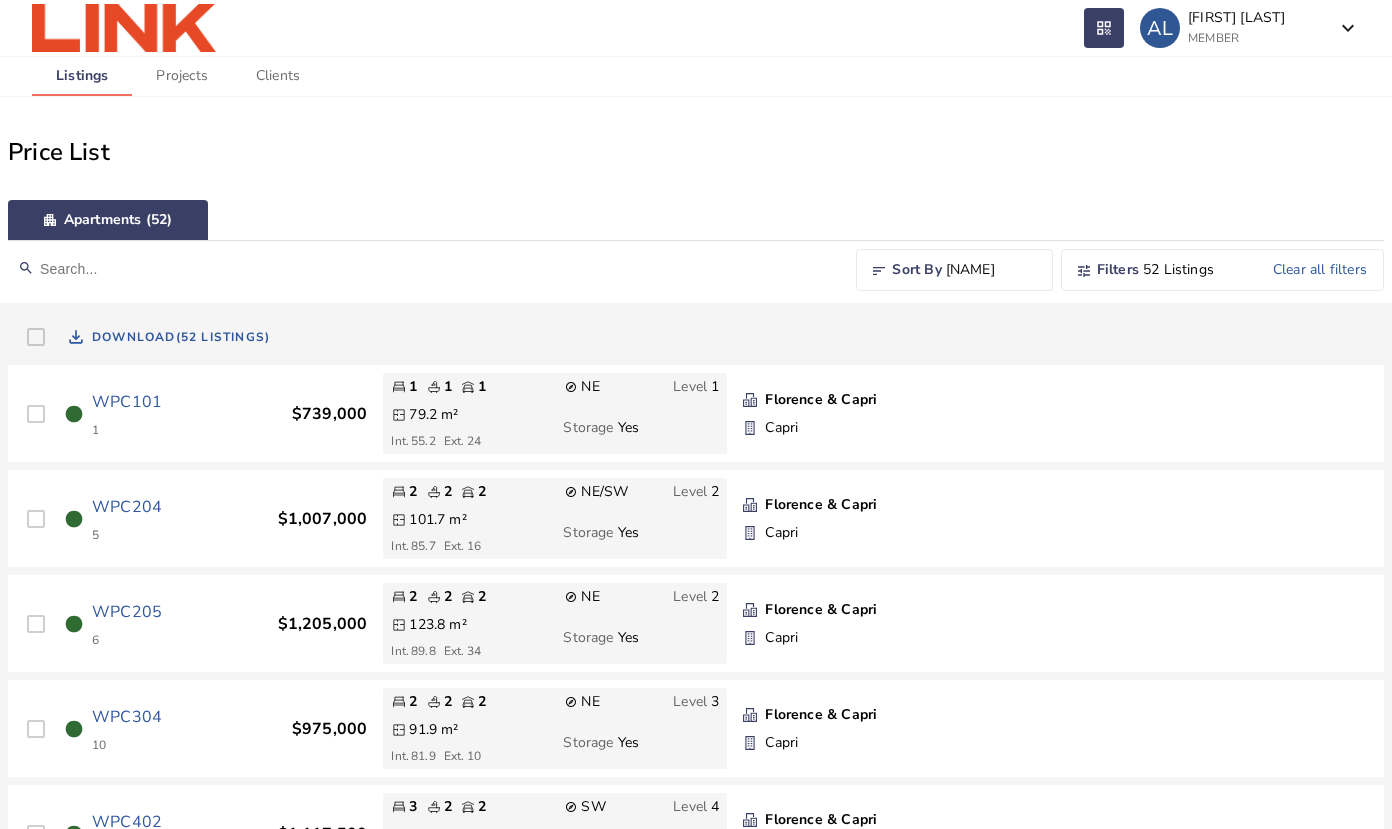 click on "Name" at bounding box center [991, 270] 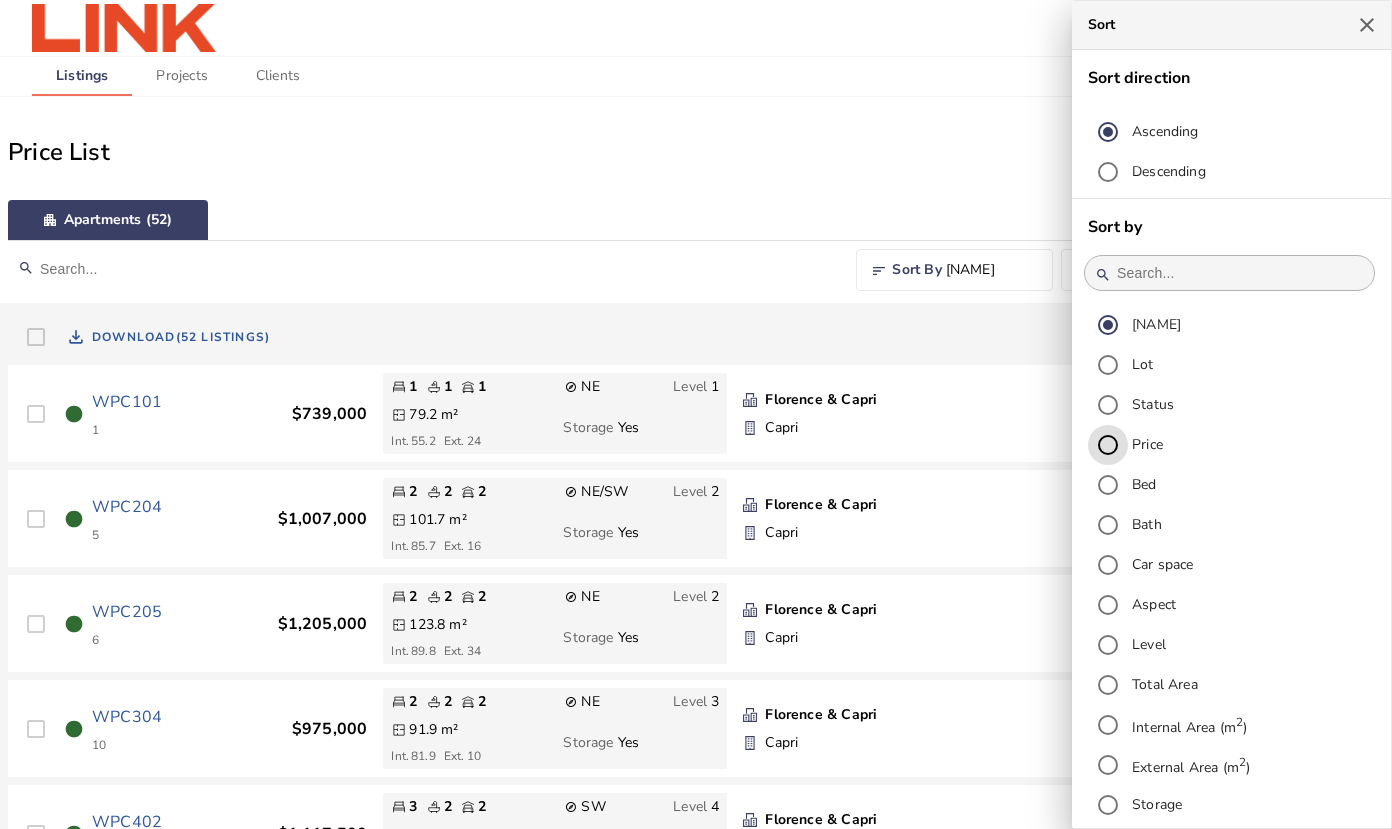 click on "Price" at bounding box center (1108, 445) 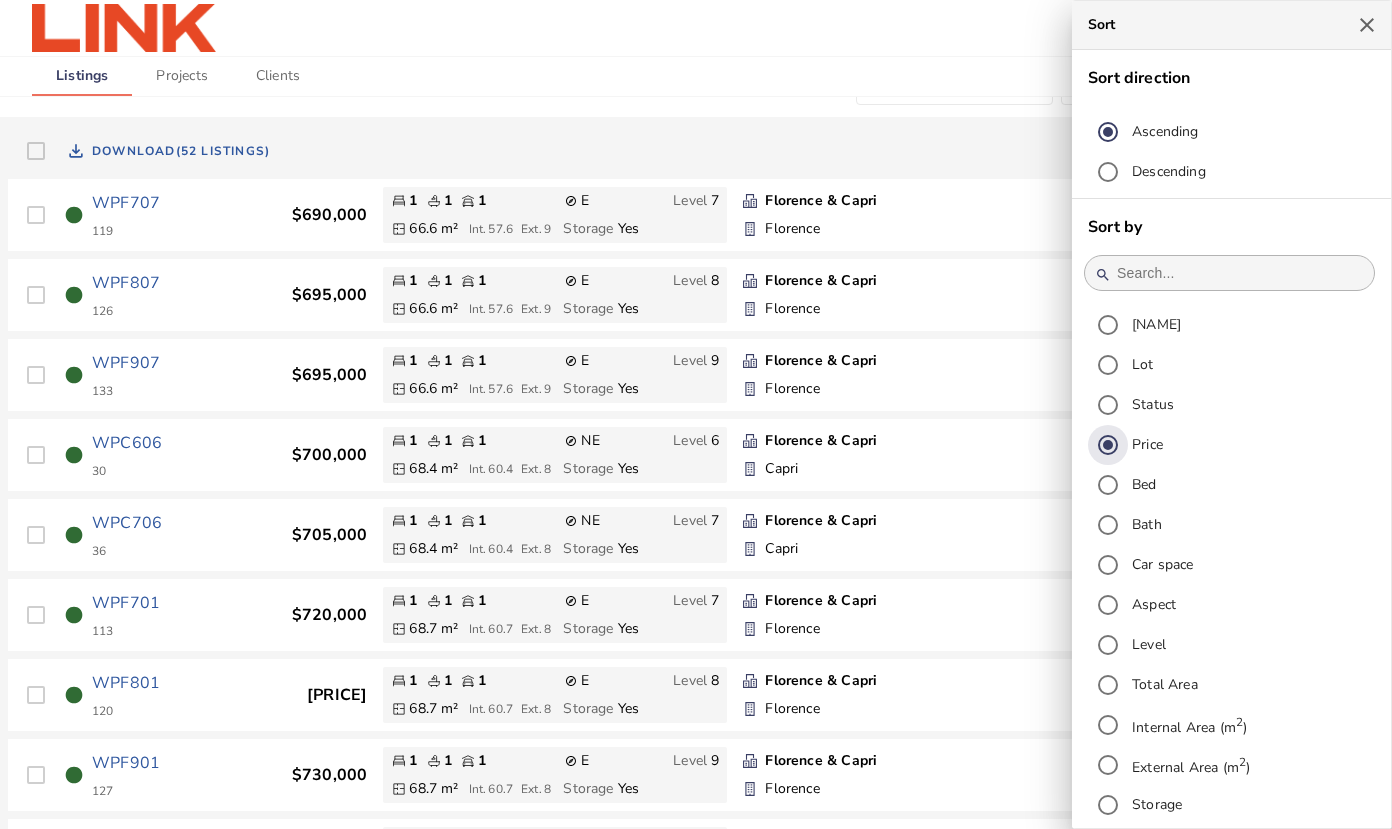 scroll, scrollTop: 200, scrollLeft: 0, axis: vertical 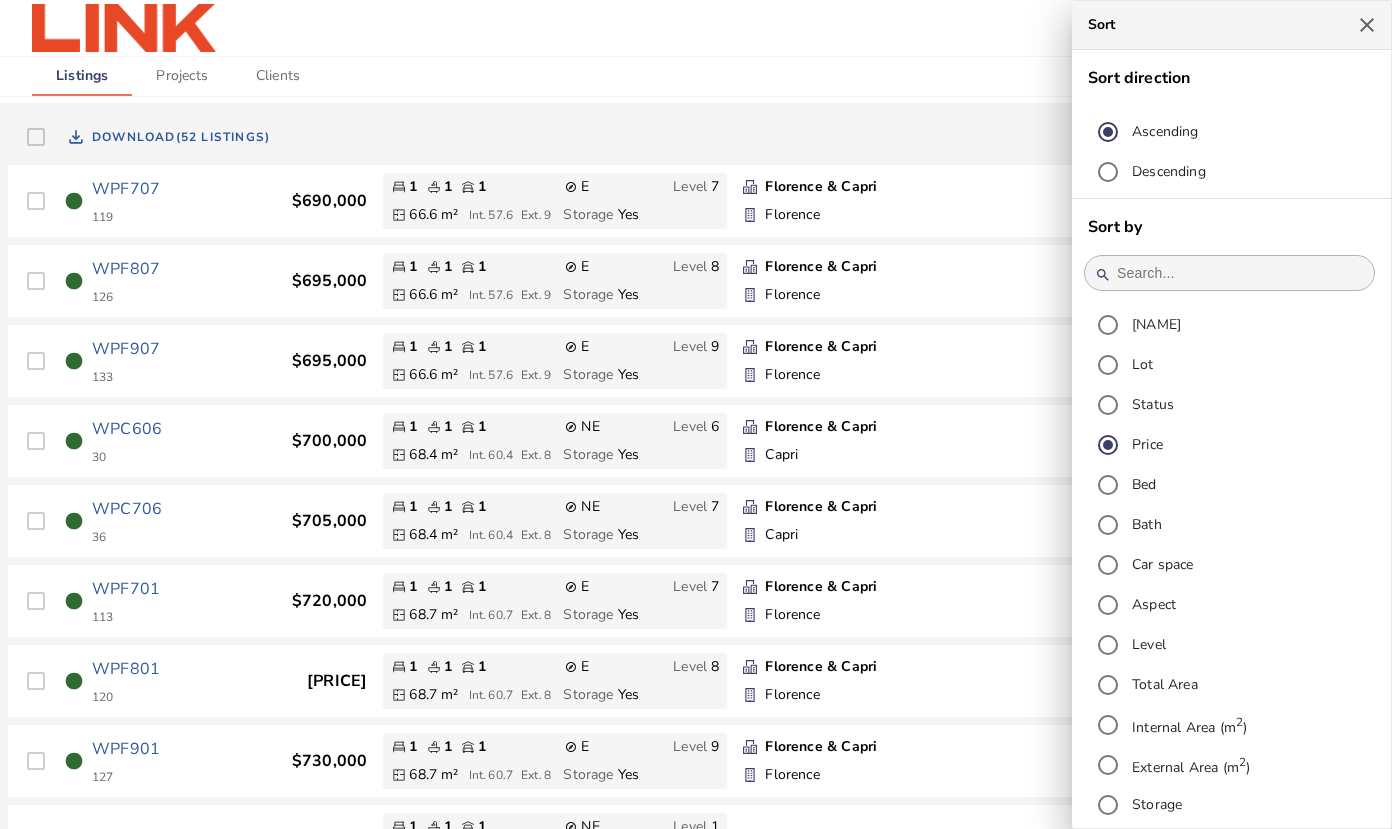 click at bounding box center [696, 414] 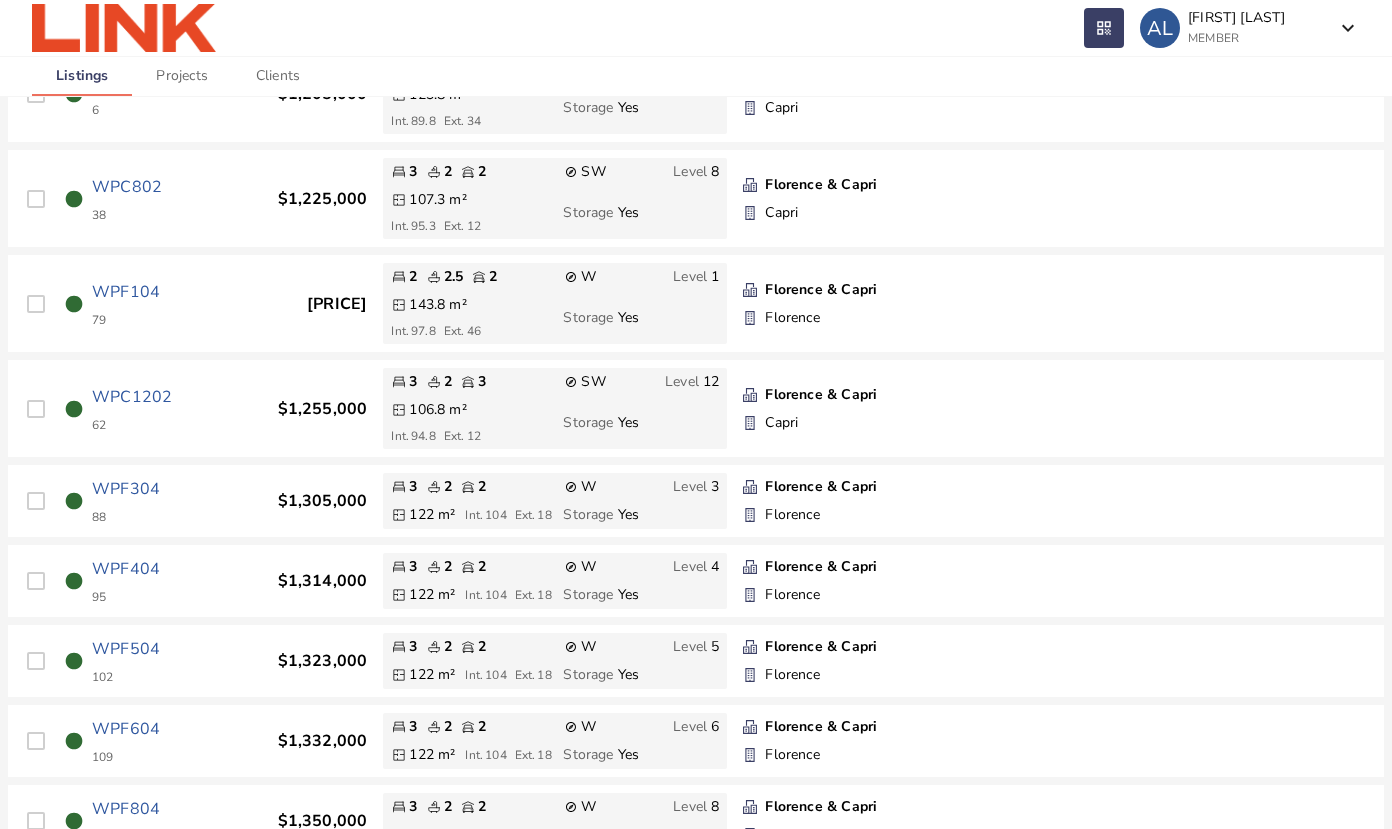 scroll, scrollTop: 3800, scrollLeft: 0, axis: vertical 